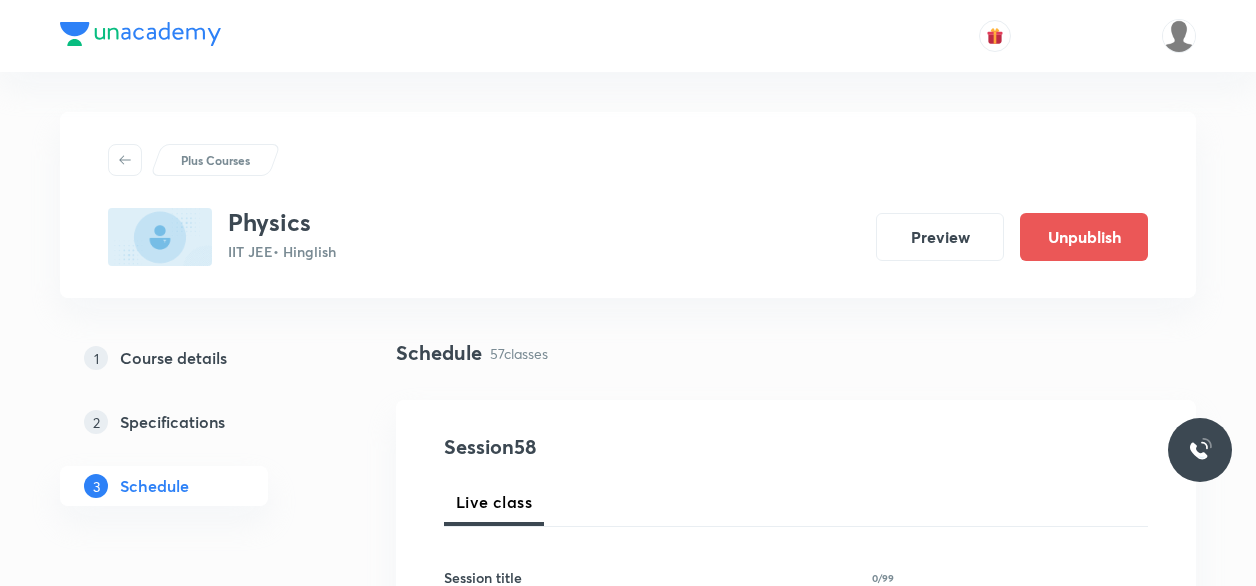 scroll, scrollTop: 8895, scrollLeft: 0, axis: vertical 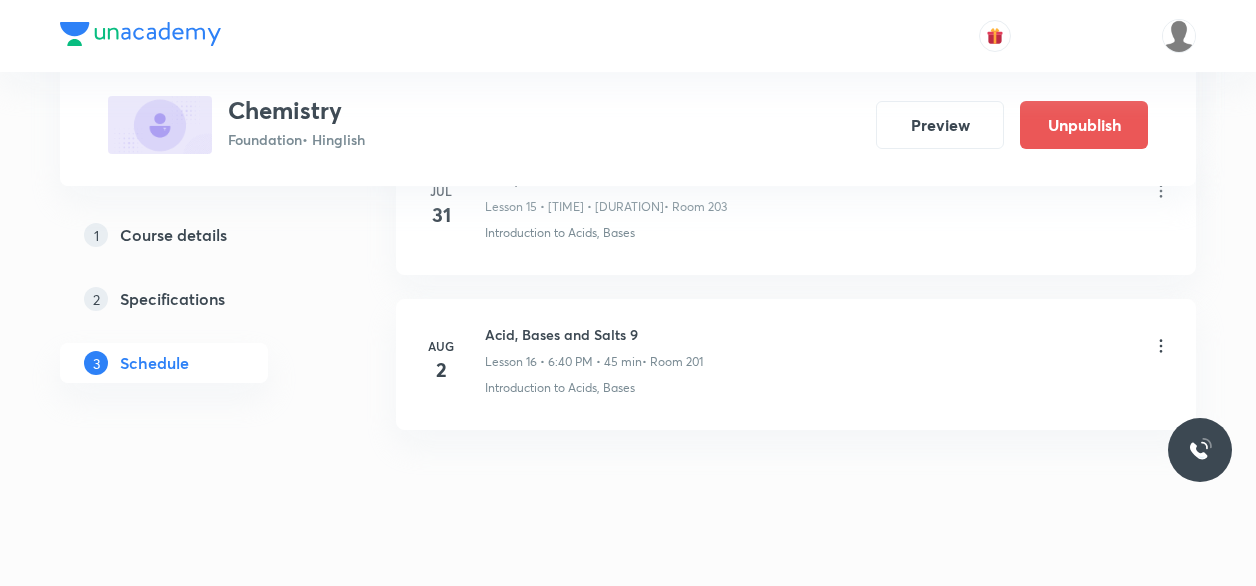 click 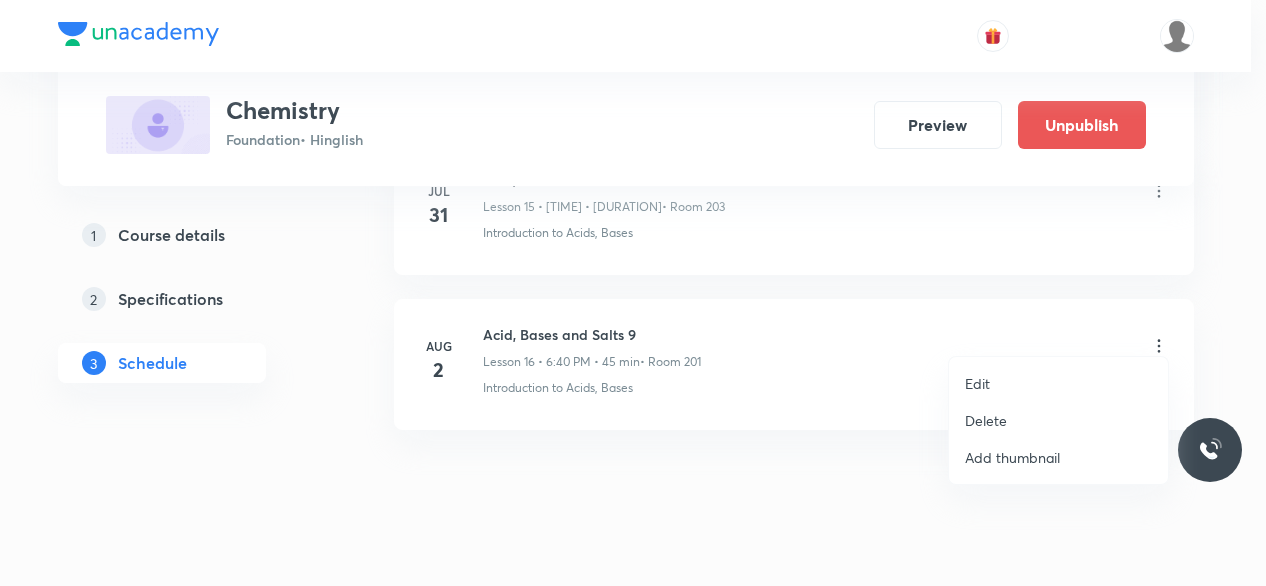 click on "Delete" at bounding box center [986, 420] 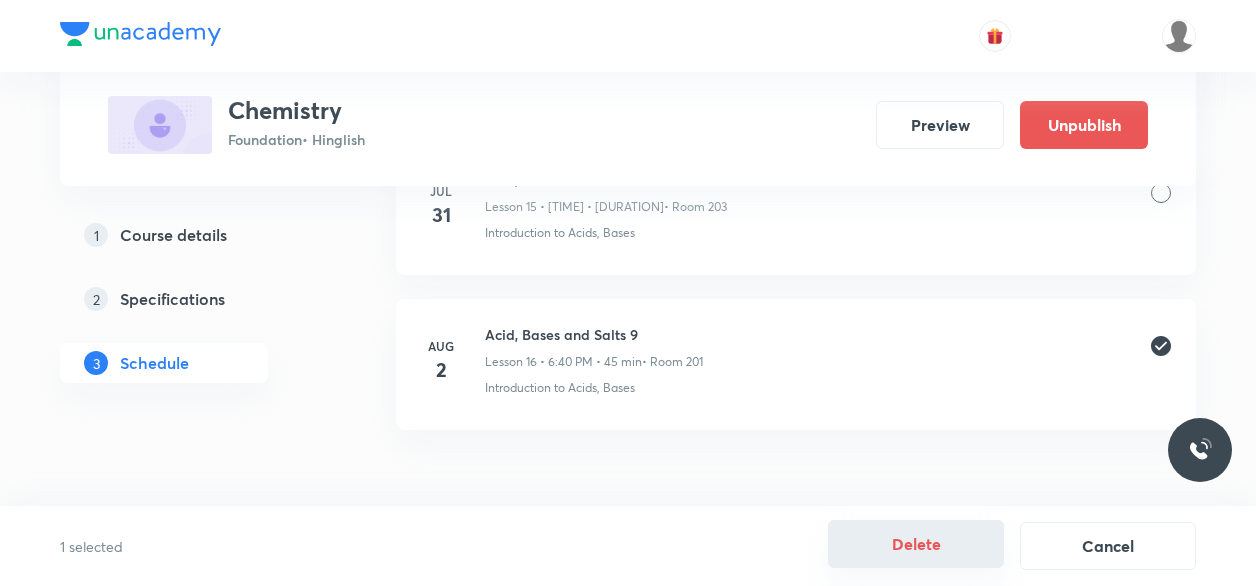 click on "Delete" at bounding box center [916, 544] 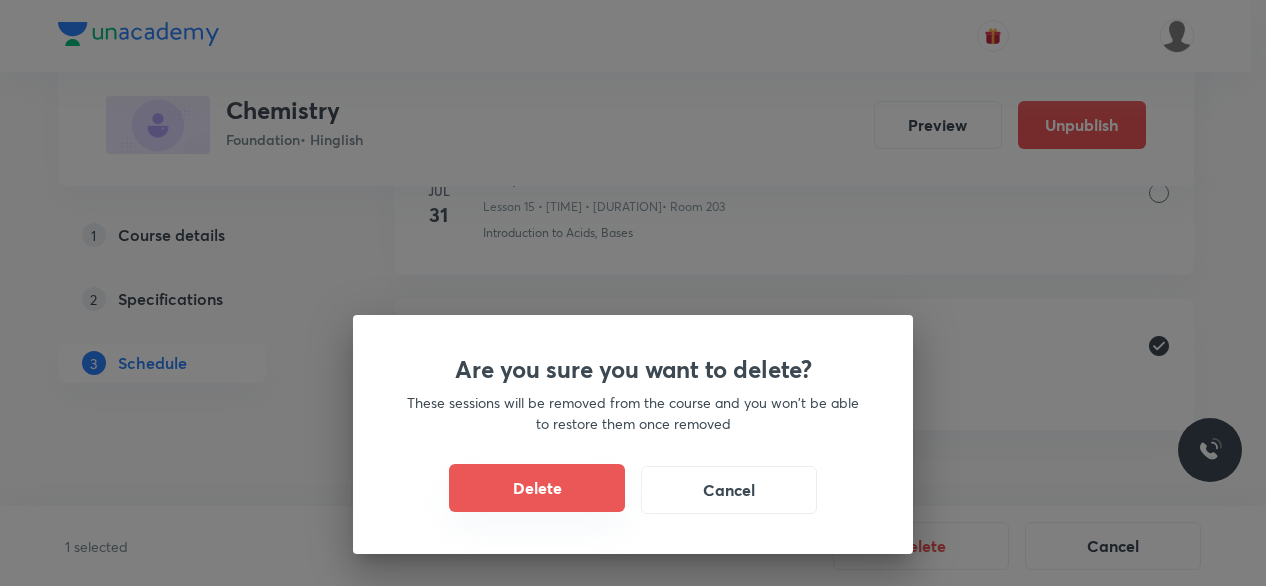 click on "Delete" at bounding box center (537, 488) 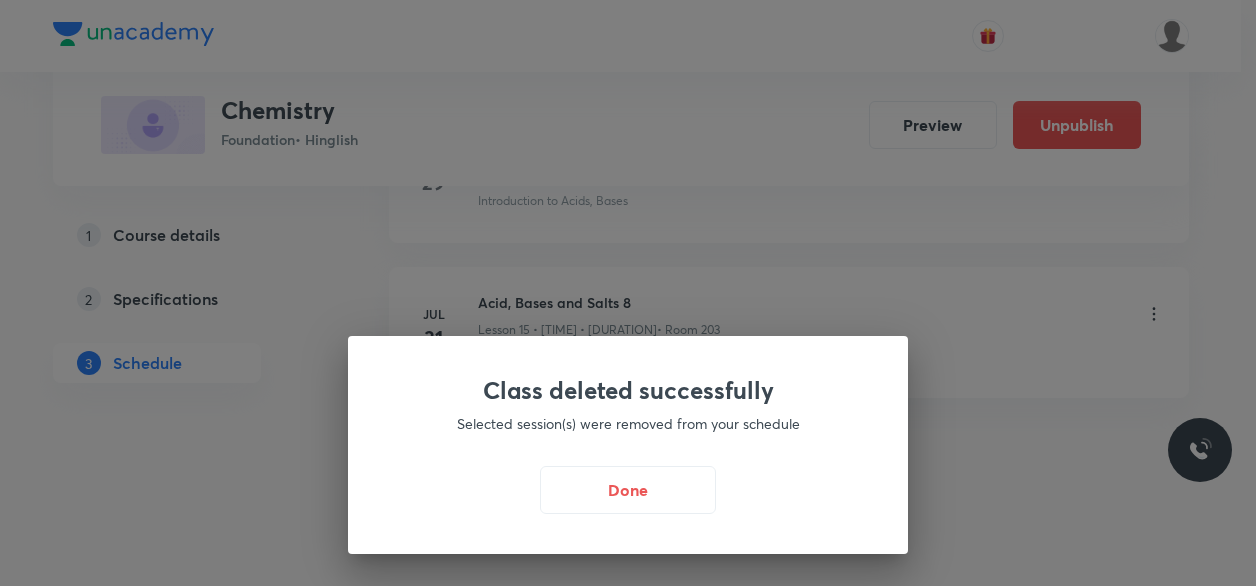 scroll, scrollTop: 3329, scrollLeft: 0, axis: vertical 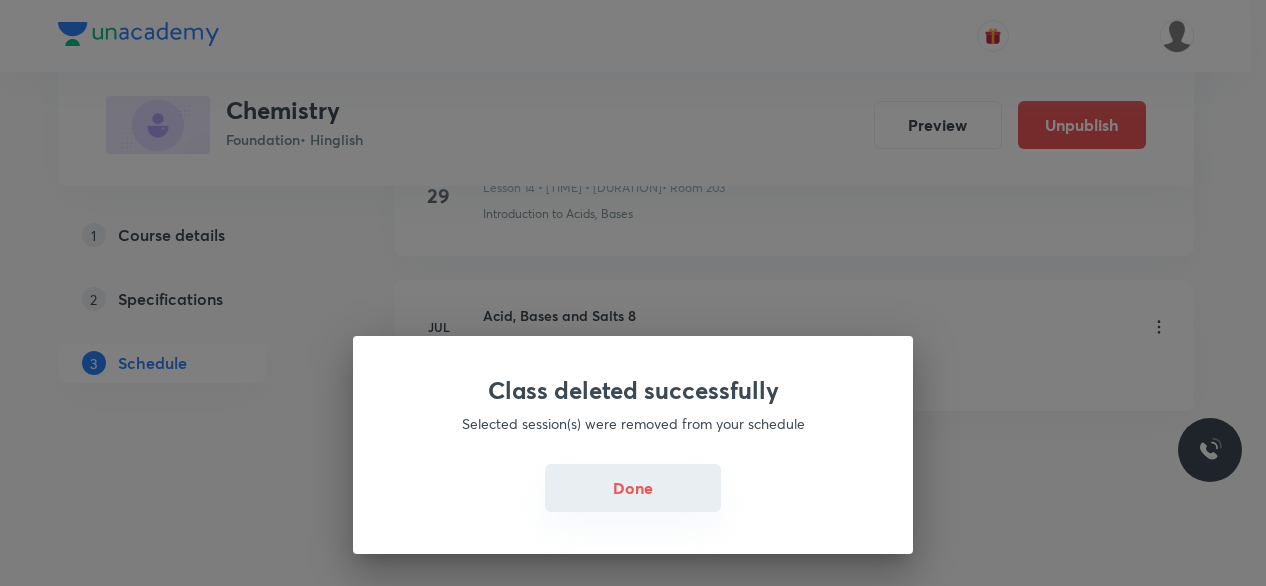 click on "Done" at bounding box center [633, 488] 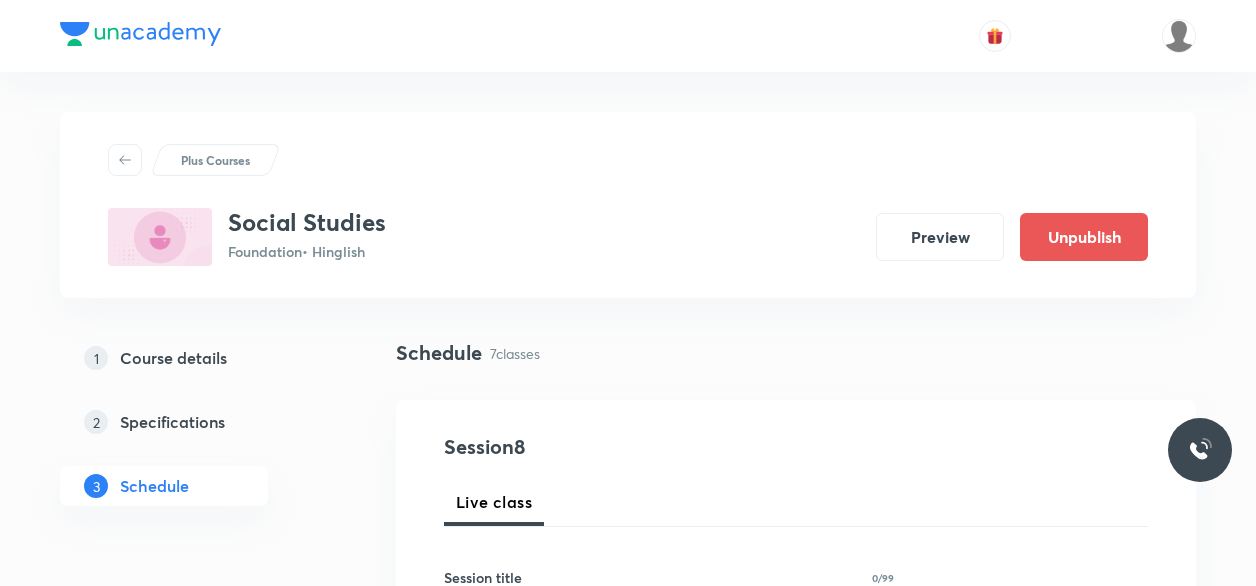 scroll, scrollTop: 2094, scrollLeft: 0, axis: vertical 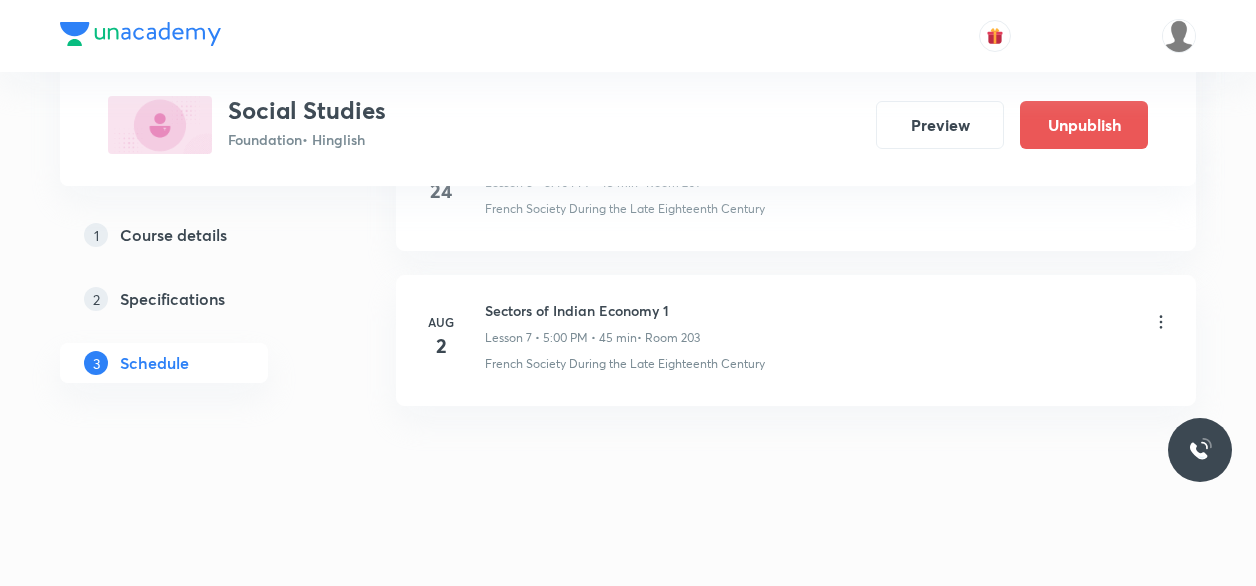 click on "Sectors of Indian Economy 1" at bounding box center [592, 310] 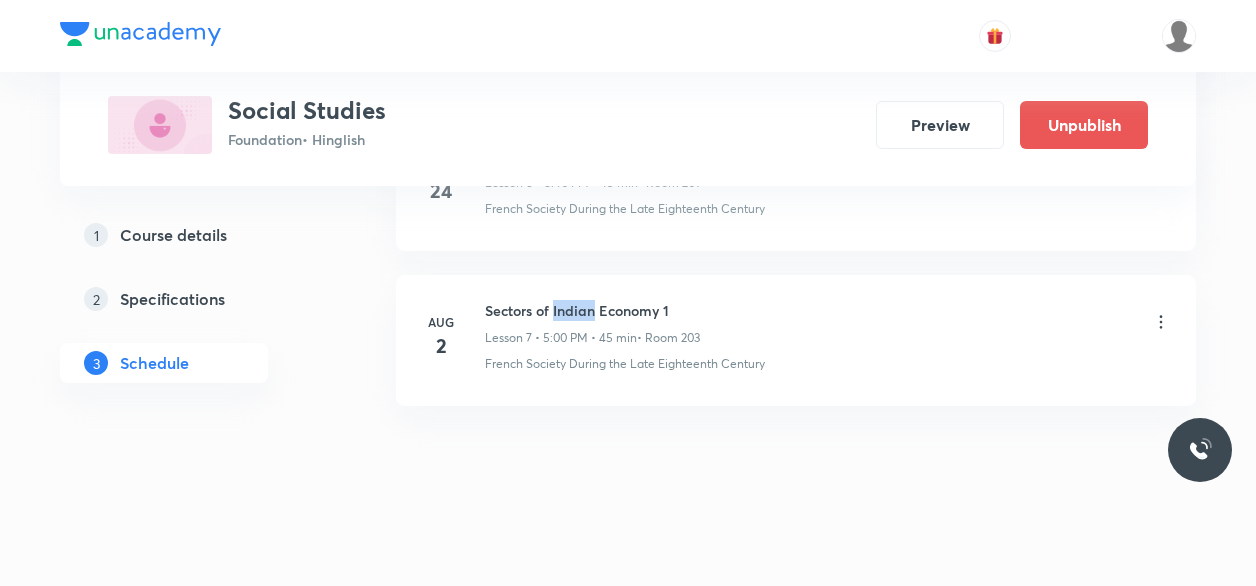 click on "Sectors of Indian Economy 1" at bounding box center (592, 310) 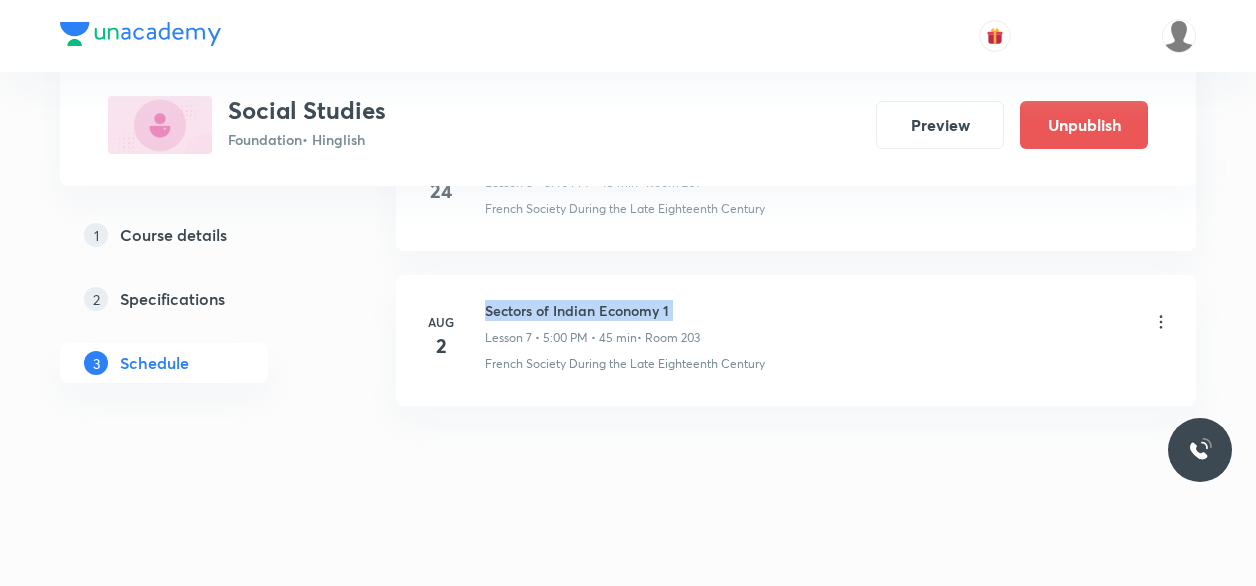click on "Sectors of Indian Economy 1" at bounding box center [592, 310] 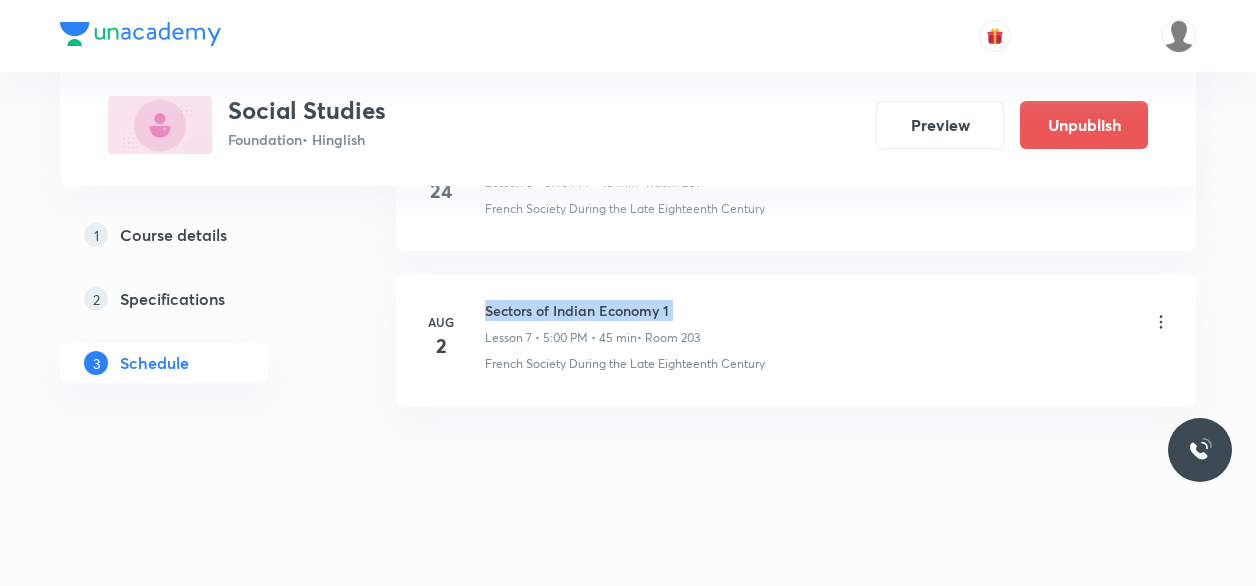 copy on "Sectors of Indian Economy 1" 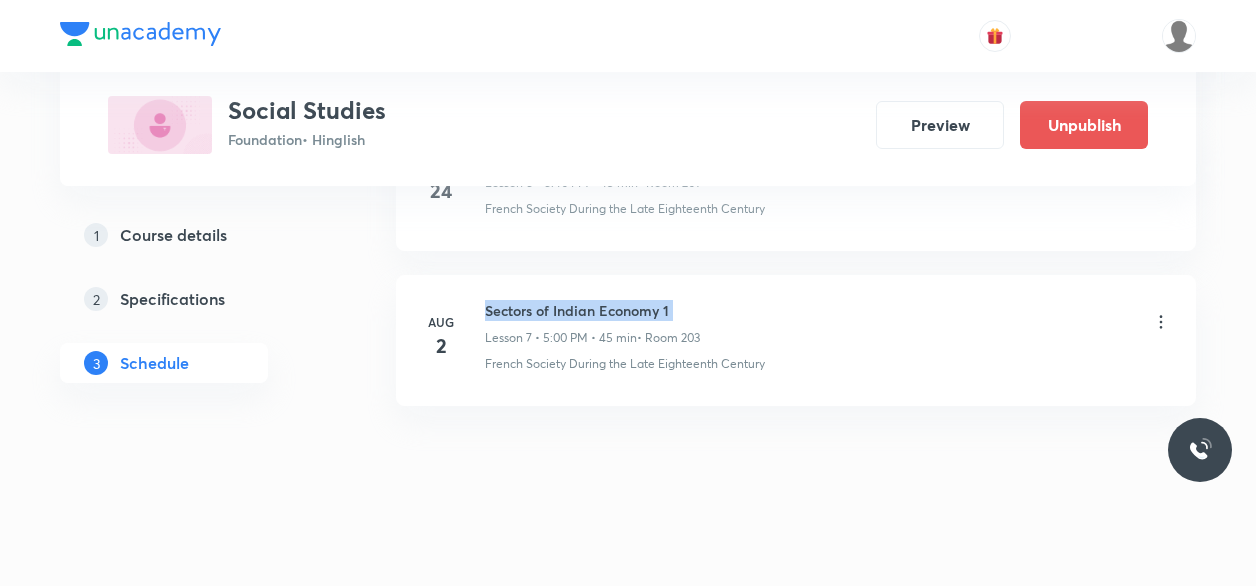 copy on "Sectors of Indian Economy 1" 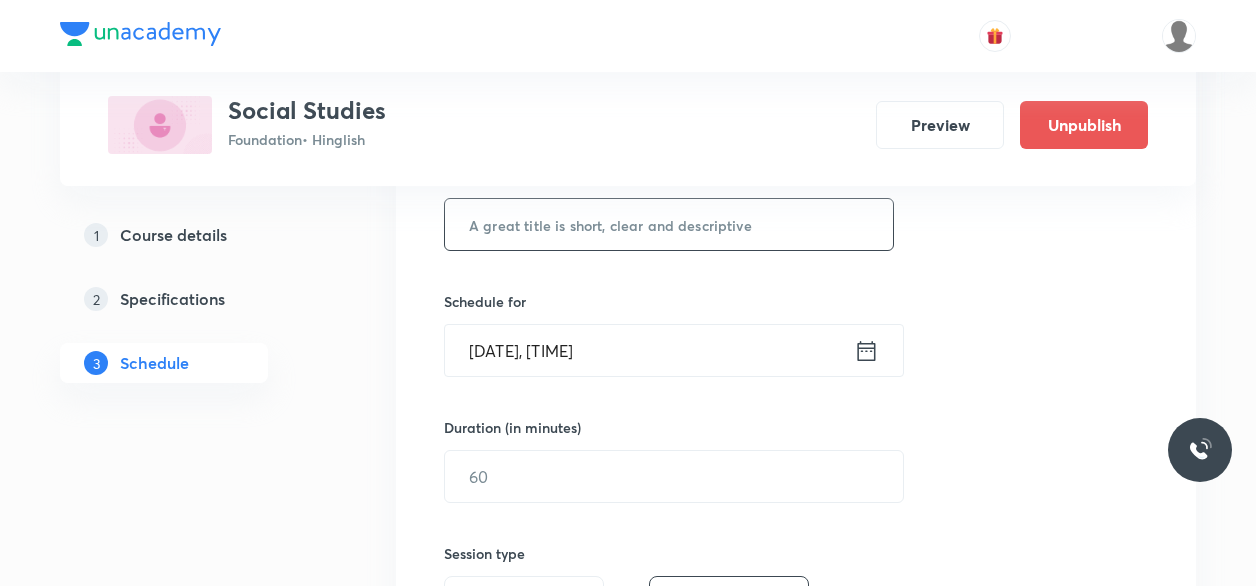 scroll, scrollTop: 421, scrollLeft: 0, axis: vertical 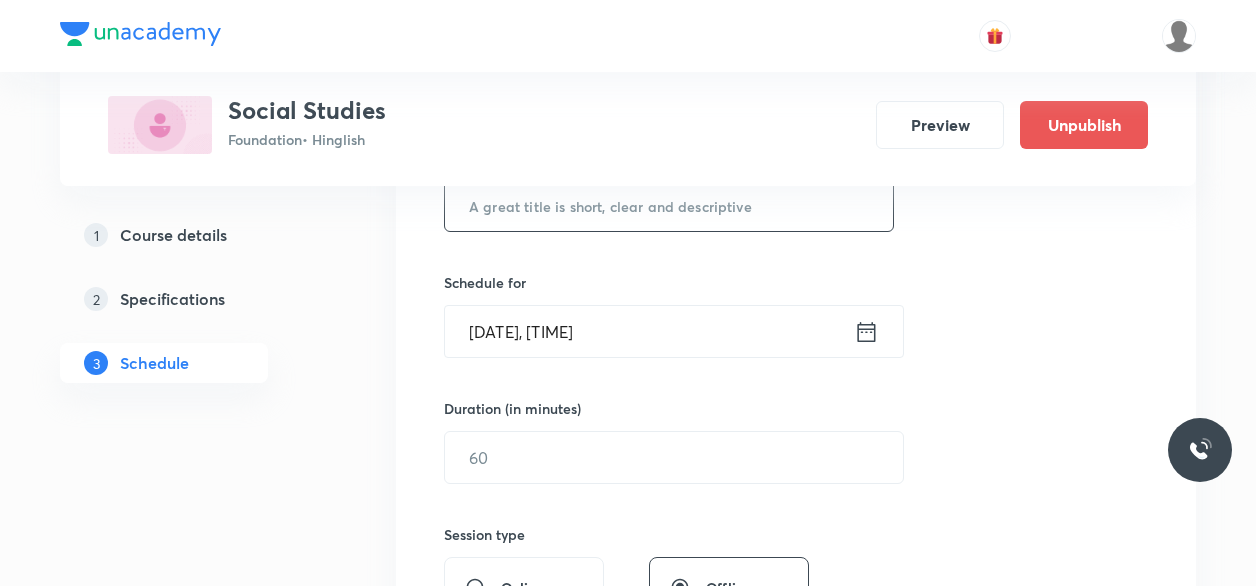 click at bounding box center [669, 205] 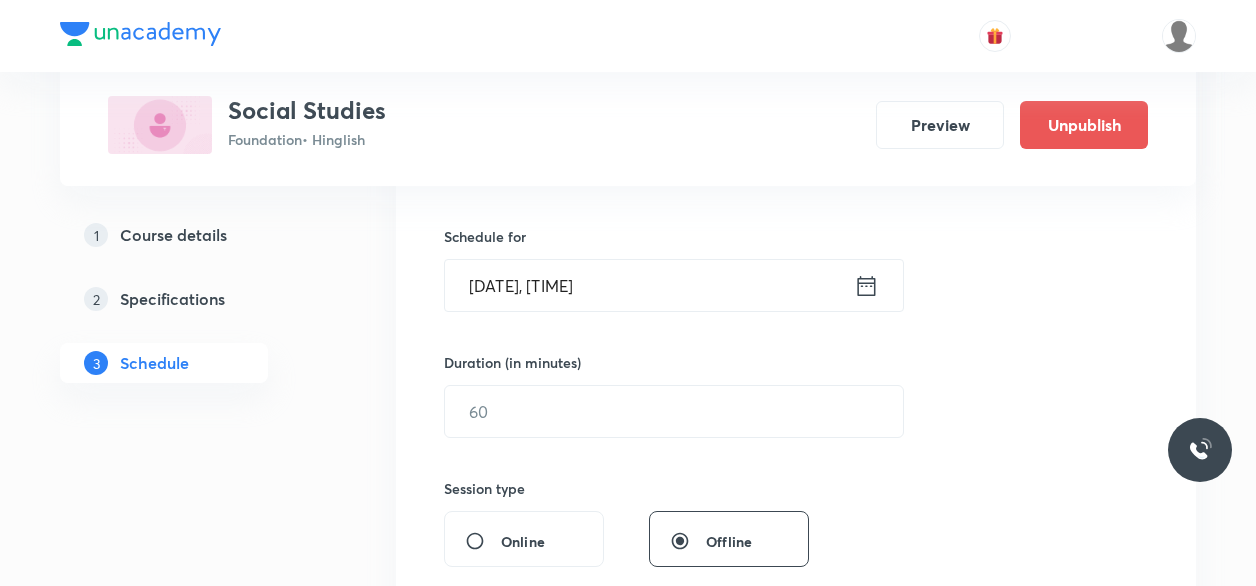 scroll, scrollTop: 469, scrollLeft: 0, axis: vertical 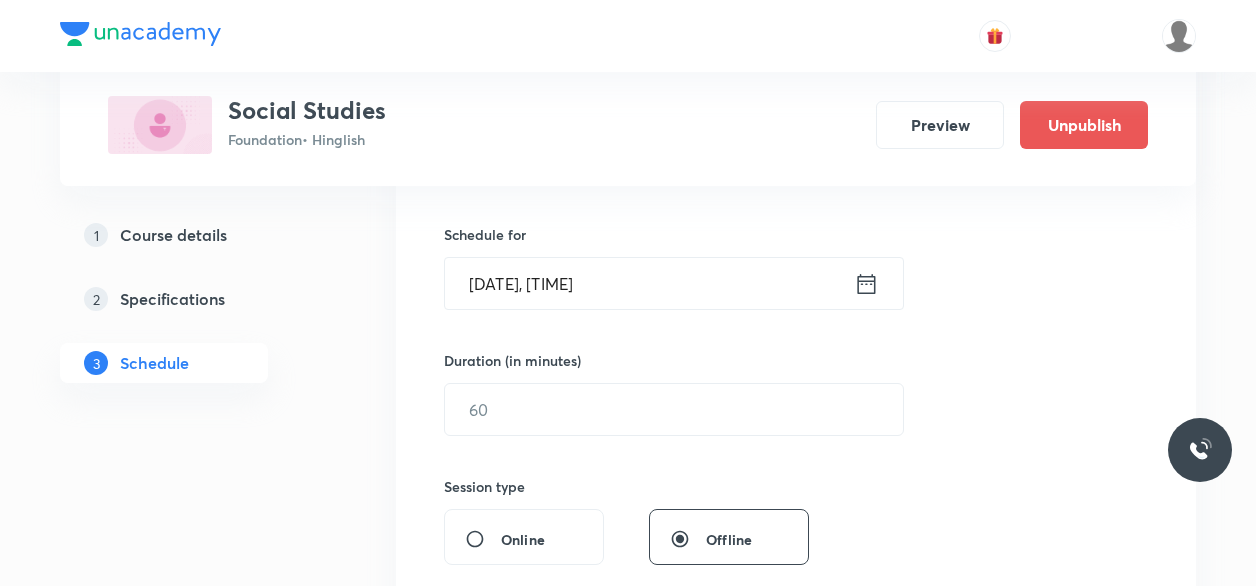 type on "Sectors of Indian Economy 2" 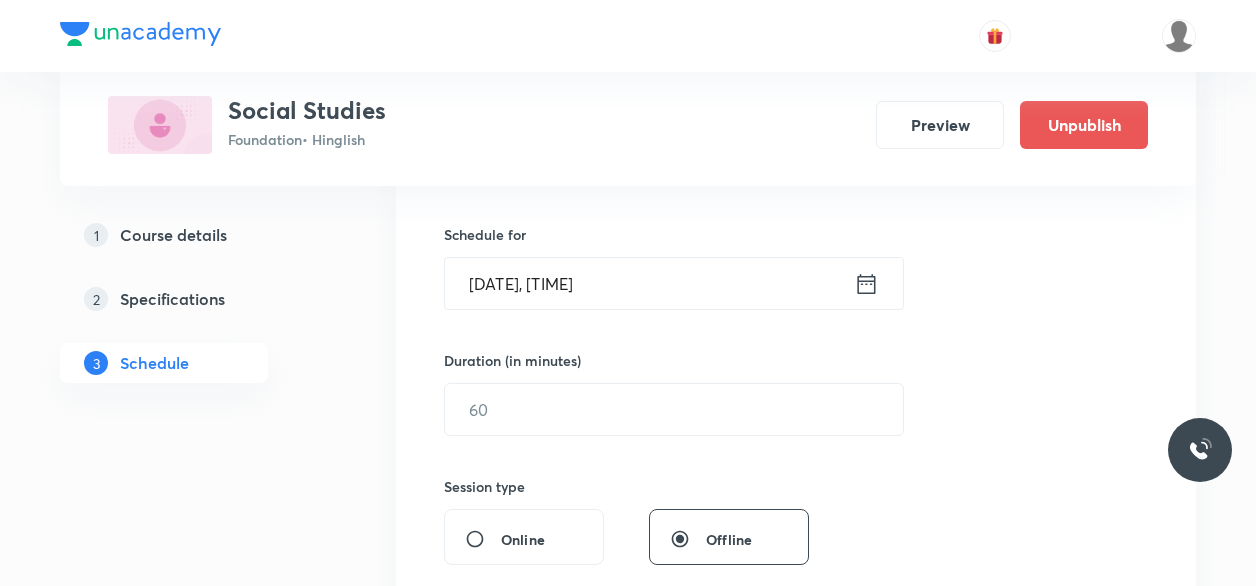 click on "Aug 2, 2025, 6:33 PM" at bounding box center (649, 283) 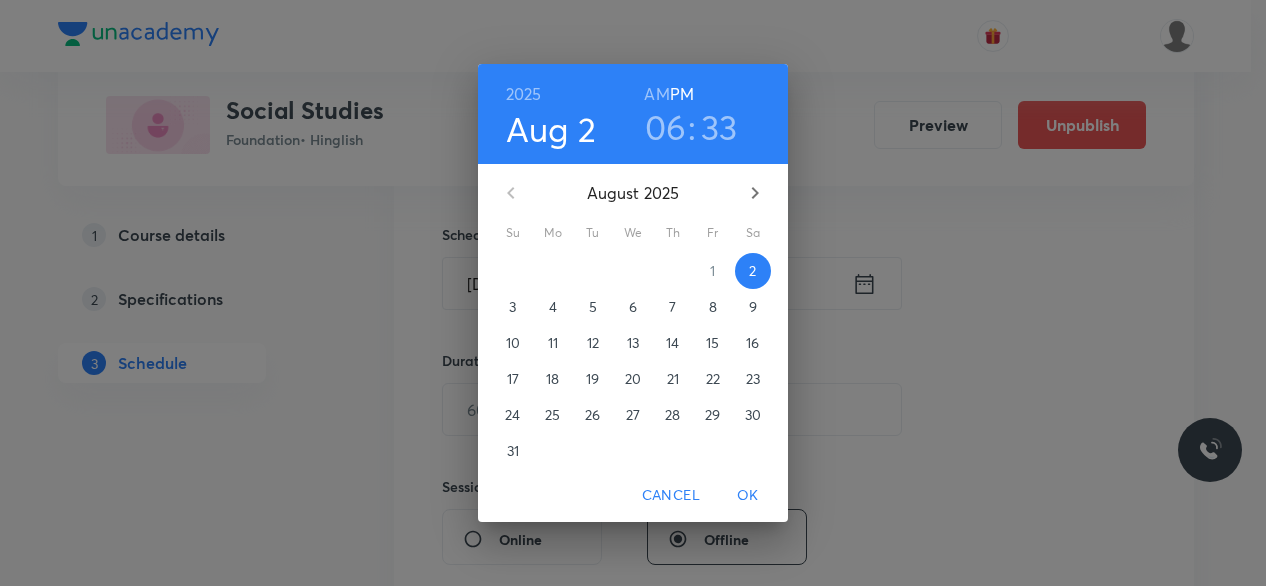 click on "33" at bounding box center (719, 127) 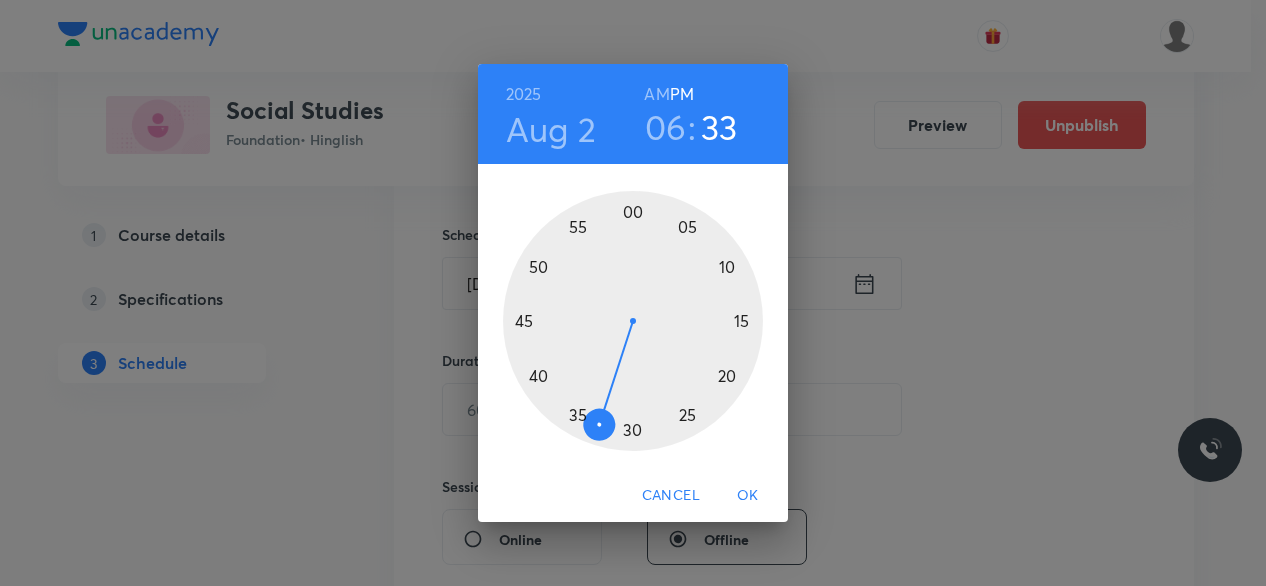 click at bounding box center [633, 321] 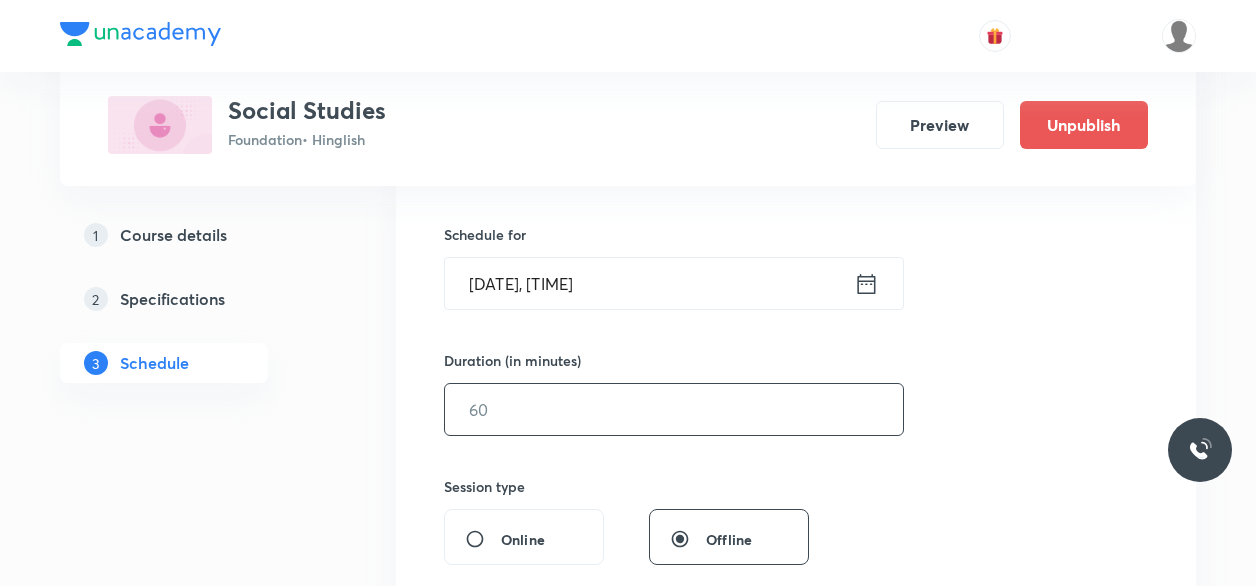 scroll, scrollTop: 498, scrollLeft: 0, axis: vertical 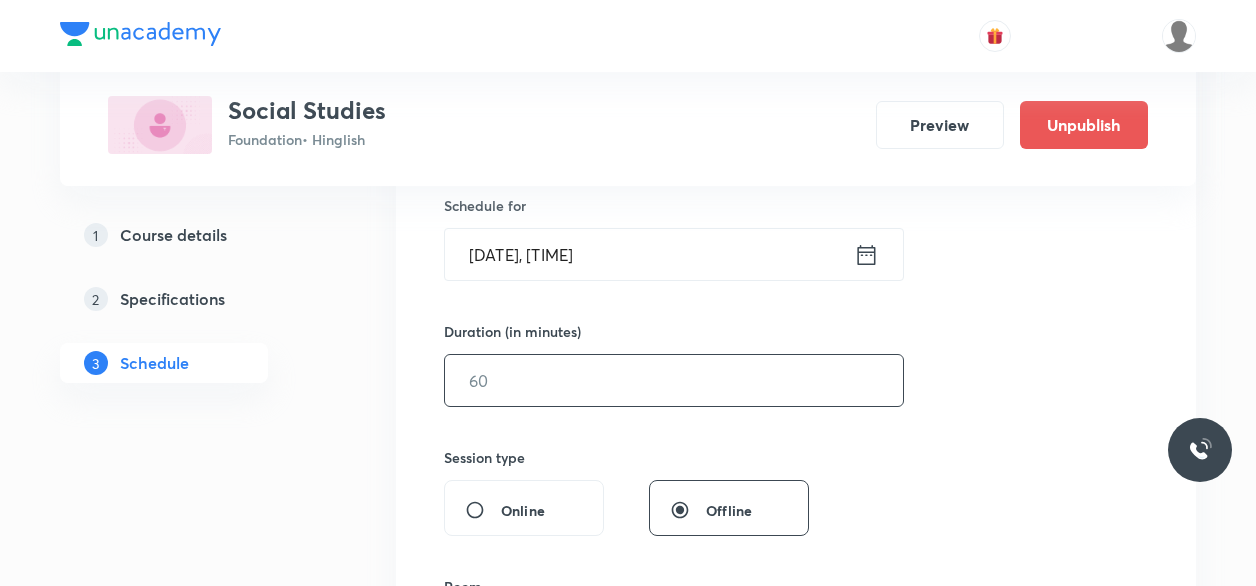 drag, startPoint x: 576, startPoint y: 413, endPoint x: 561, endPoint y: 369, distance: 46.486557 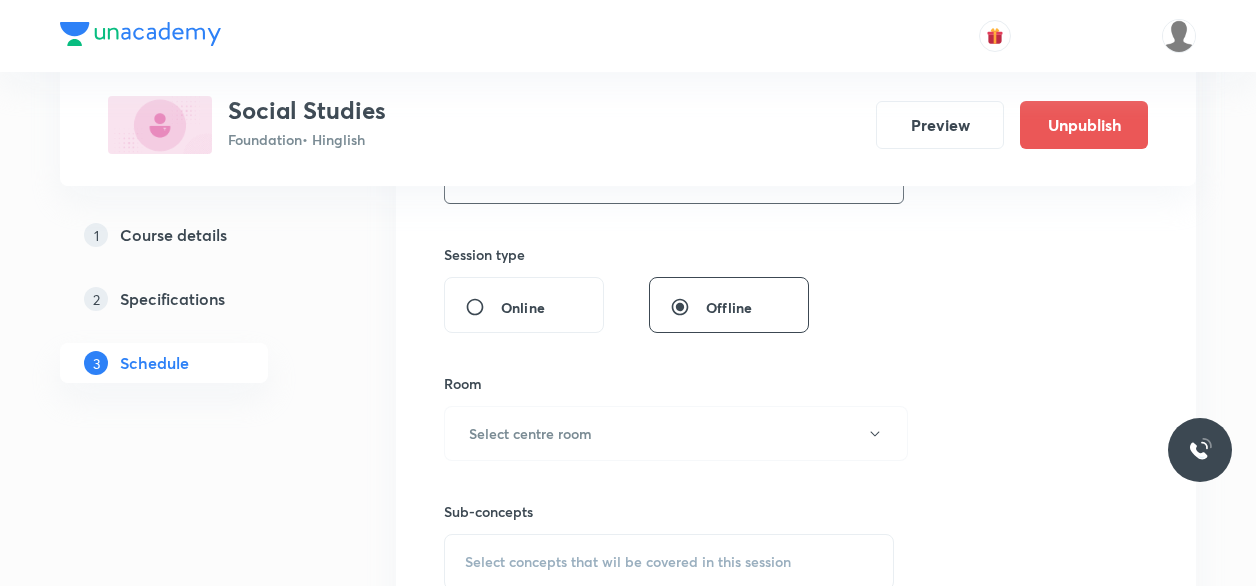 scroll, scrollTop: 711, scrollLeft: 0, axis: vertical 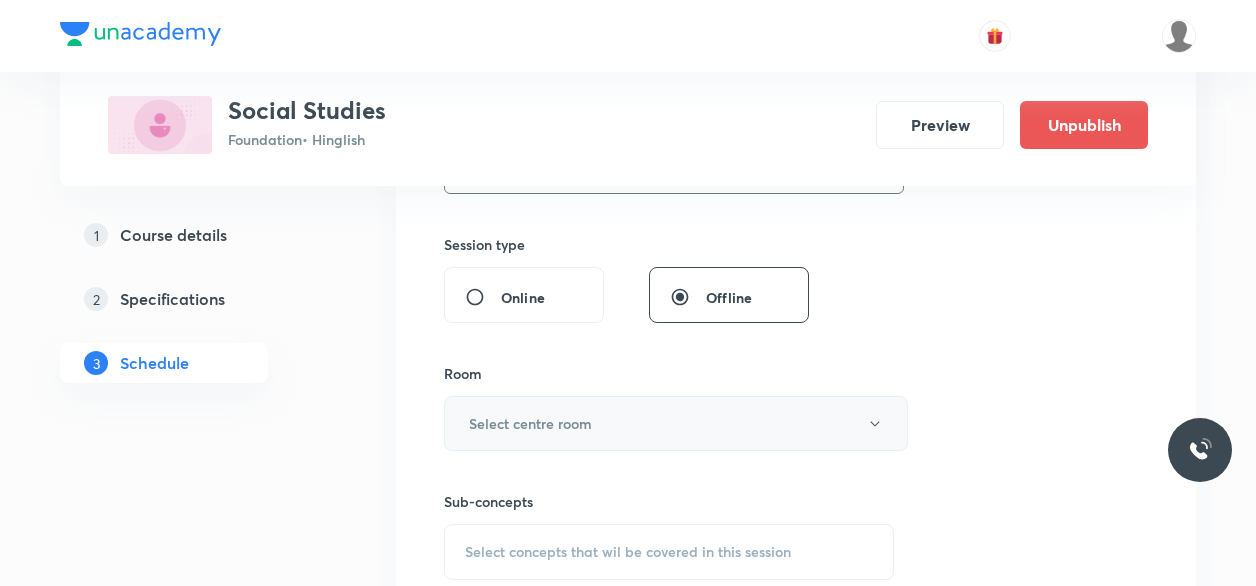 type on "45" 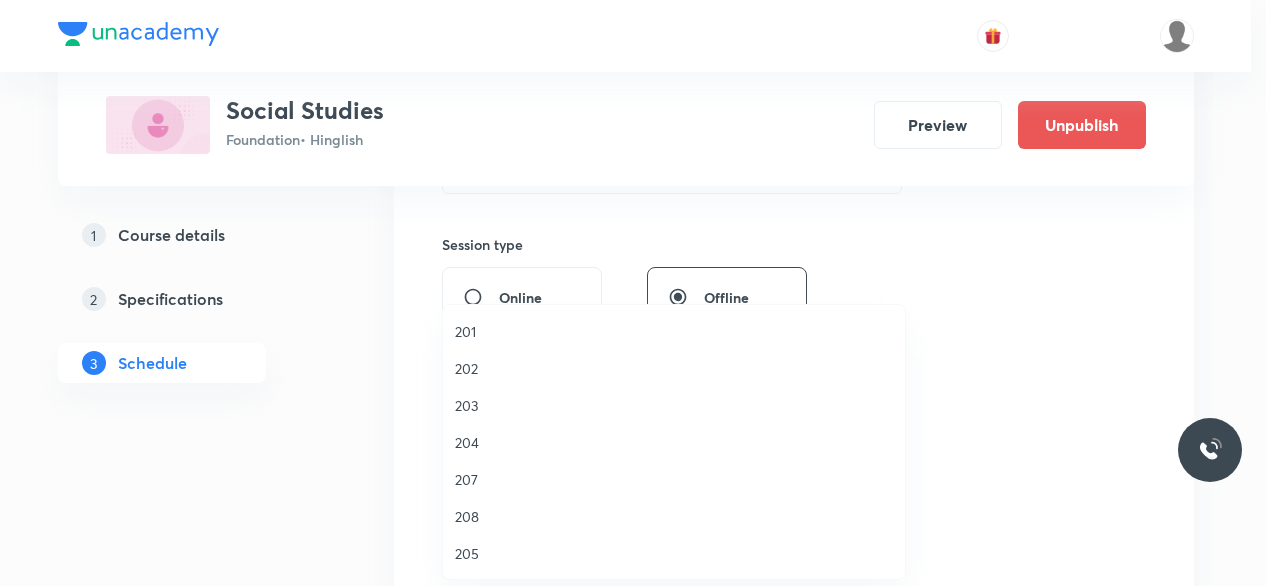click on "202" at bounding box center [674, 368] 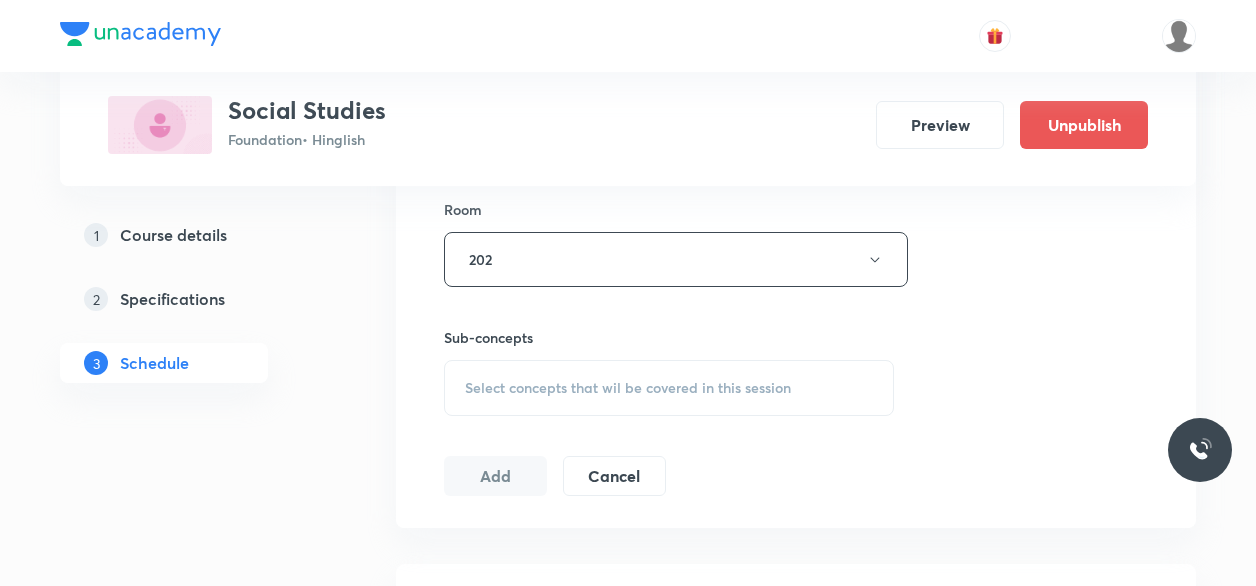 click on "Select concepts that wil be covered in this session" at bounding box center (628, 388) 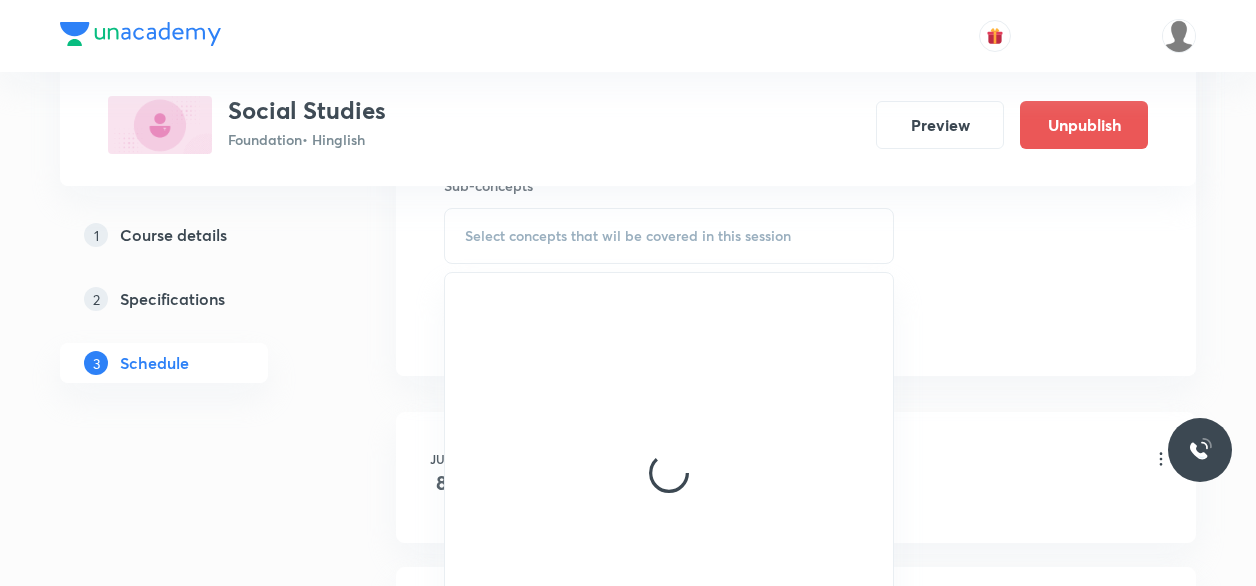 scroll, scrollTop: 1028, scrollLeft: 0, axis: vertical 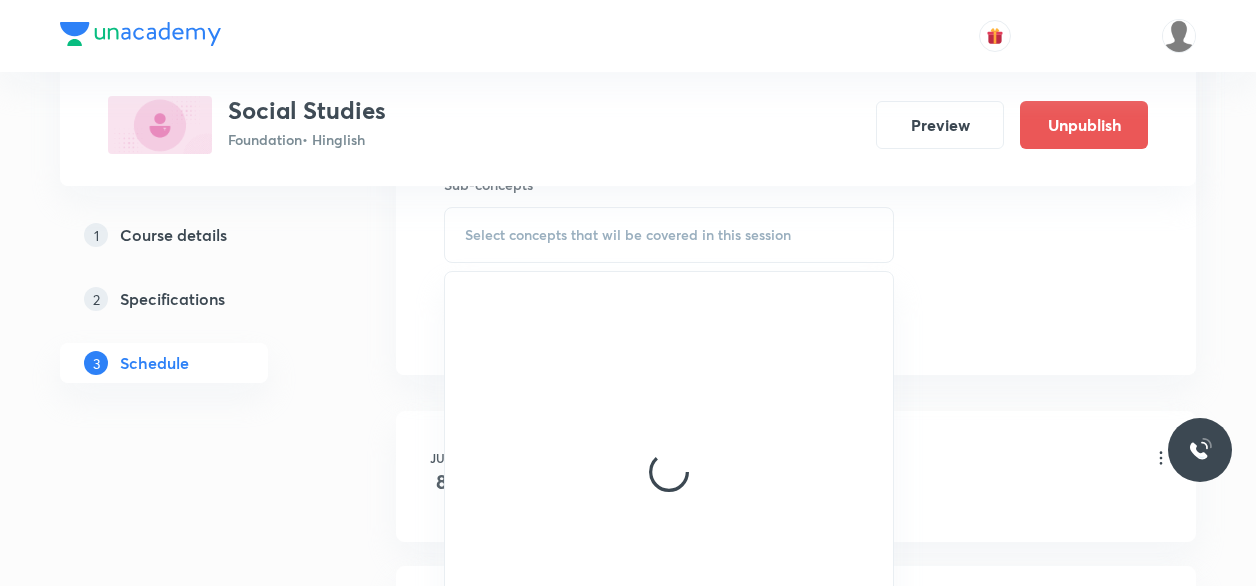 click on "Plus Courses Social Studies Foundation  • Hinglish Preview Unpublish 1 Course details 2 Specifications 3 Schedule Schedule 7  classes Session  8 Live class Session title 27/99 Sectors of Indian Economy 2 ​ Schedule for Aug 2, 2025, 6:40 PM ​ Duration (in minutes) 45 ​   Session type Online Offline Room 202 Sub-concepts Select concepts that wil be covered in this session Add Cancel Jul 8 Social Studies 1 Lesson 1 • 7:26 PM • 45 min  • Room VN 305 French Society During the Late Eighteenth Century Jul 12 Nationalism in Europe 4 Lesson 2 • 5:00 PM • 45 min  • Room 202 French Society During the Late Eighteenth Century Jul 18 Nationalism in Europe 5 Lesson 3 • 6:40 PM • 45 min  • Room 204 French Society During the Late Eighteenth Century Jul 18 Nationalism in Europe 6 Lesson 4 • 7:26 PM • 45 min  • Room 204 The Abolition of Slavery Jul 22 Nationalism in Europe 7 Lesson 5 • 7:26 PM • 45 min  • Room 203 French Society During the Late Eighteenth Century Jul 24  • Room 201" at bounding box center (628, 354) 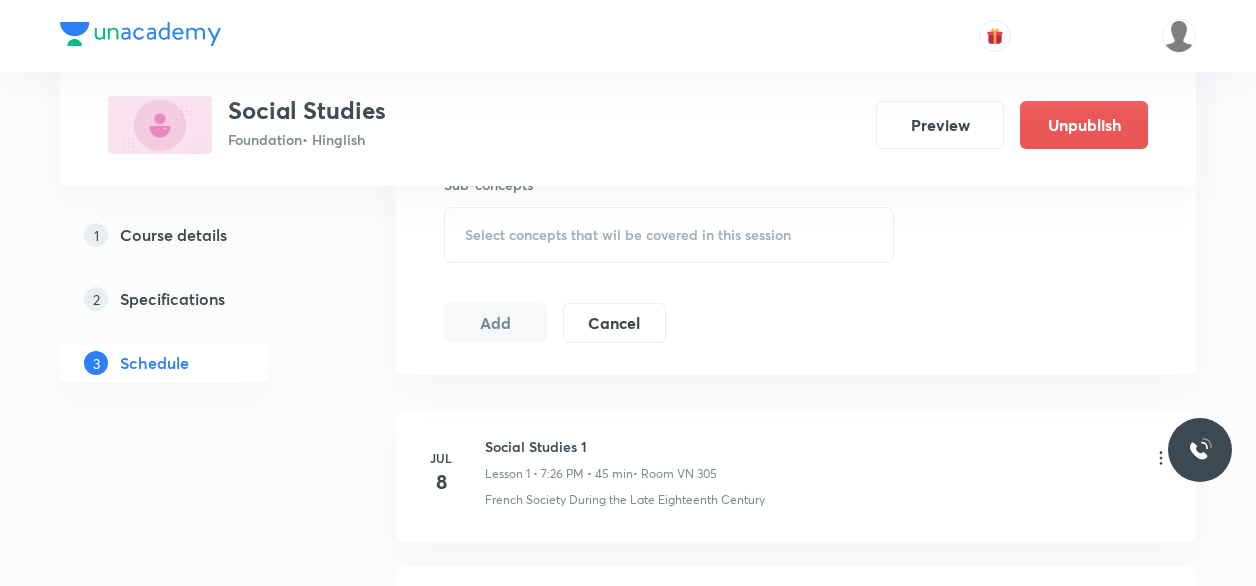 click on "Select concepts that wil be covered in this session" at bounding box center [669, 235] 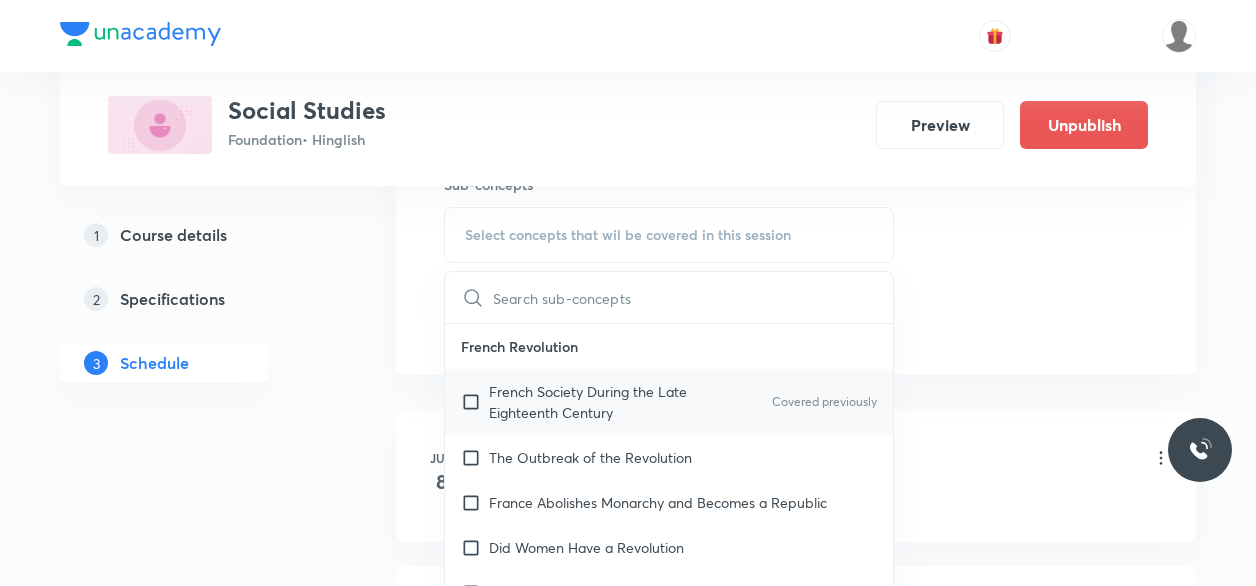 click on "French Society During the Late Eighteenth Century" at bounding box center [590, 402] 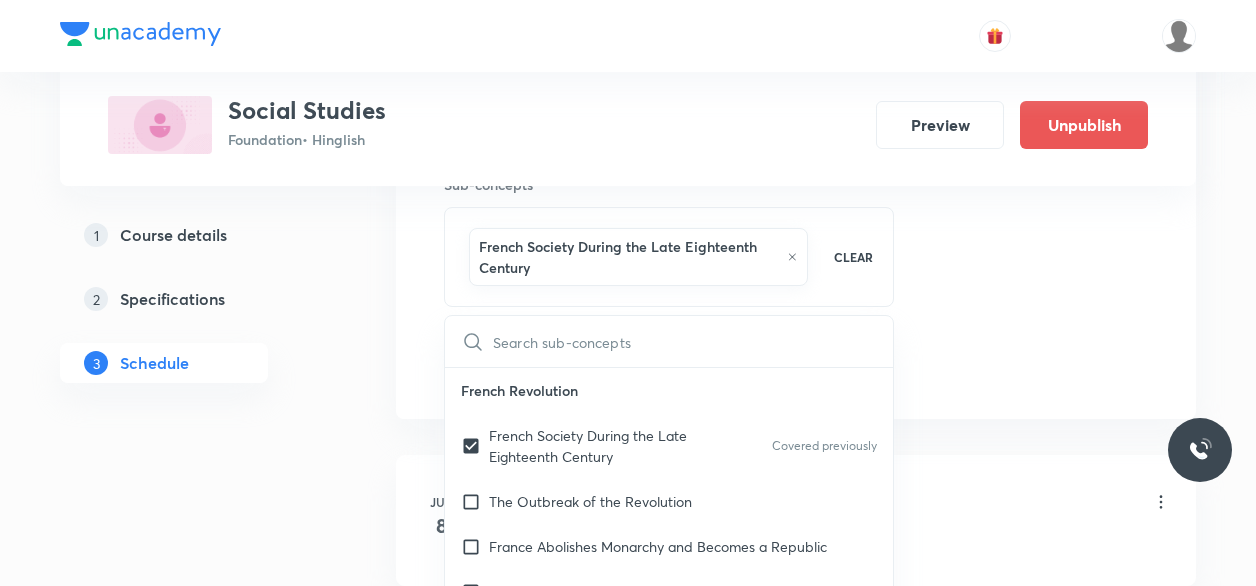 click on "Session  8 Live class Session title 27/99 Sectors of Indian Economy 2 ​ Schedule for Aug 2, 2025, 6:40 PM ​ Duration (in minutes) 45 ​   Session type Online Offline Room 202 Sub-concepts French Society During the Late Eighteenth Century CLEAR ​ French Revolution French Society During the Late Eighteenth Century Covered previously The Outbreak of the Revolution France Abolishes Monarchy and Becomes a Republic Did Women Have a Revolution The Abolition of Slavery Covered previously The Age of Industrializaiton Market for Goods Before the Industrial Revolution Hand Labour and Steam Power Industrialization in the Colonies Factories Come Up The Peculiarities of Industrial Growth Nationalism in India The Sense of Collective Belonging The First World War, Khilafat and Non-cooperation Differing Strands Within the Movement Towards Civil Disobedience Print Culture and the Modern World Print and Censorship The First Printed Books Print Comes to Europe The Print Revolution and Its Impact The Reading Mania India" at bounding box center [796, -105] 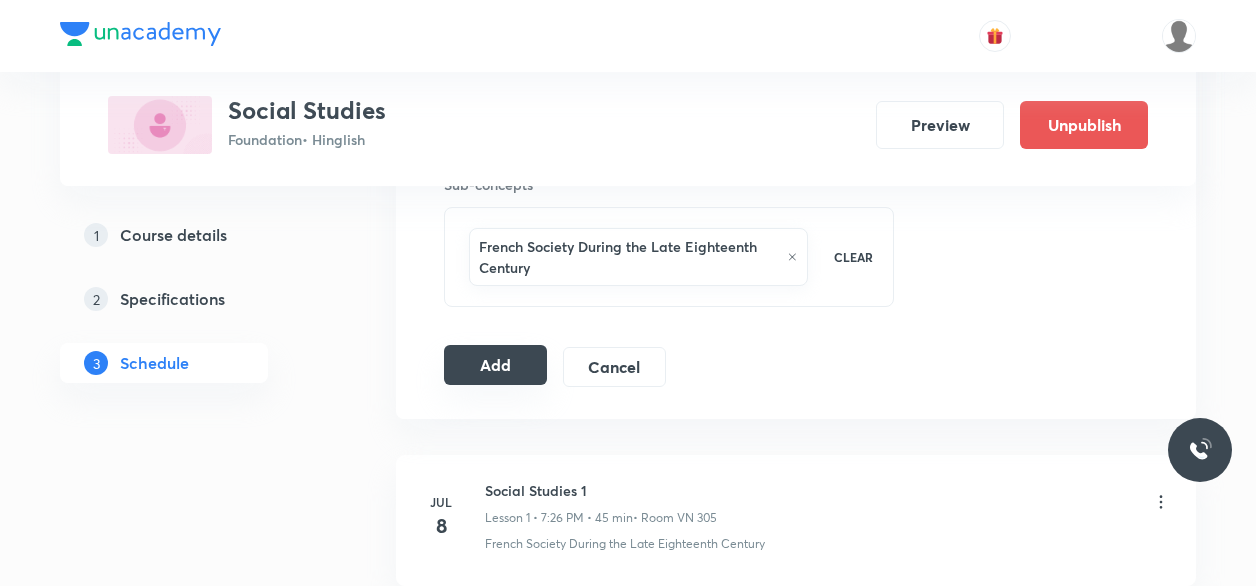 click on "Add" at bounding box center (495, 365) 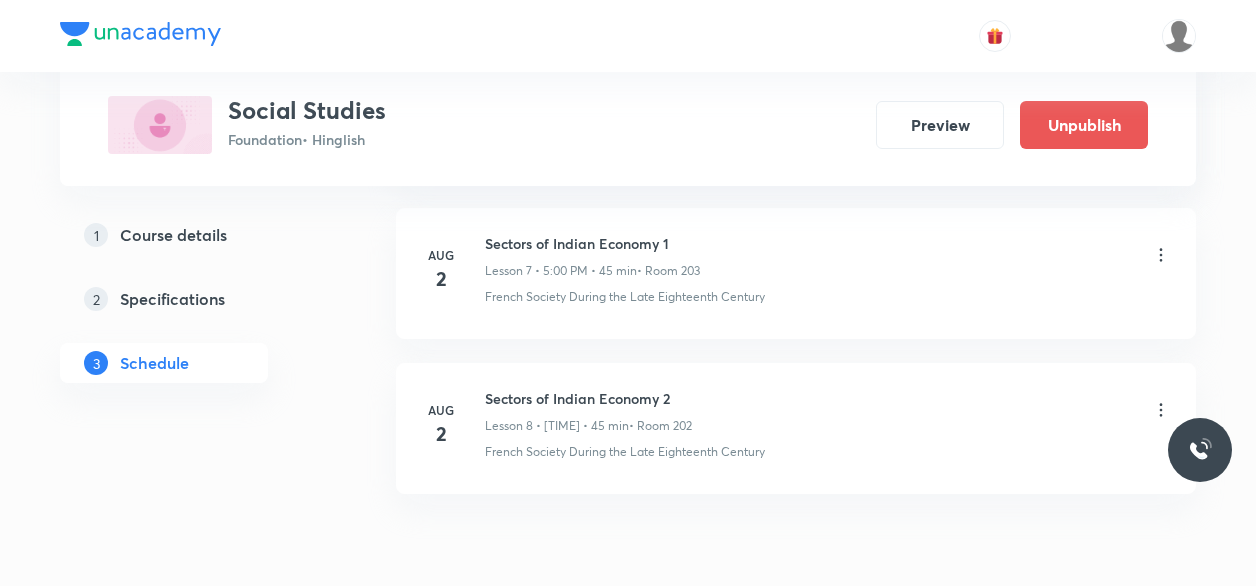scroll, scrollTop: 1240, scrollLeft: 0, axis: vertical 